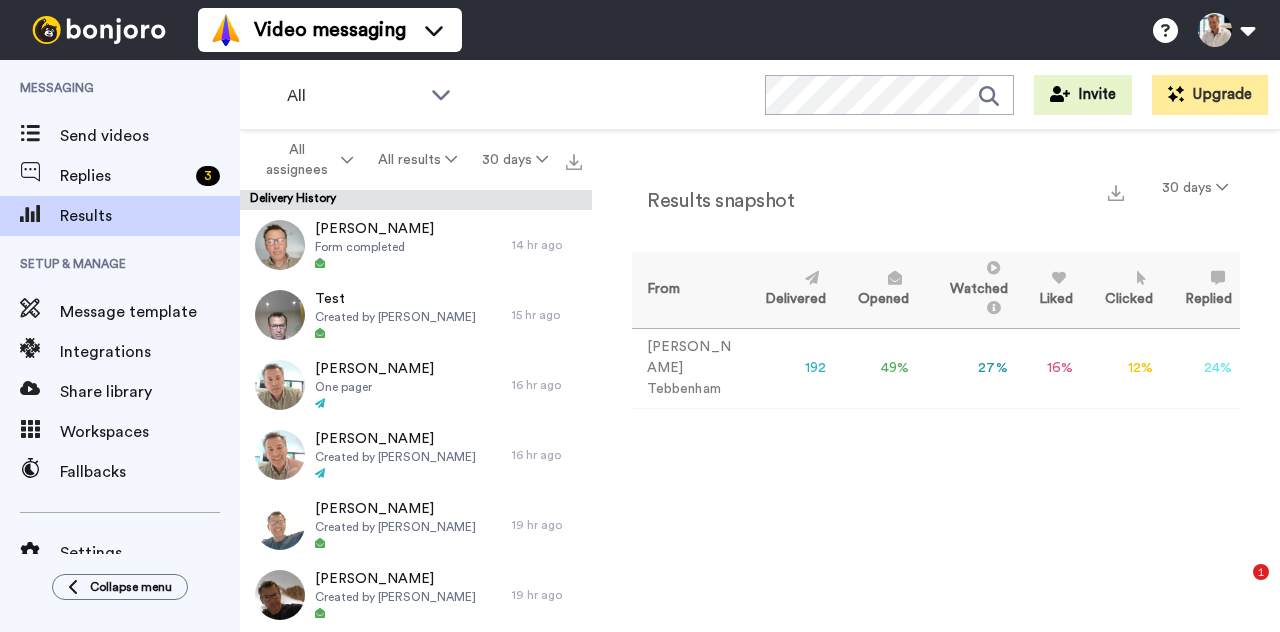 scroll, scrollTop: 0, scrollLeft: 0, axis: both 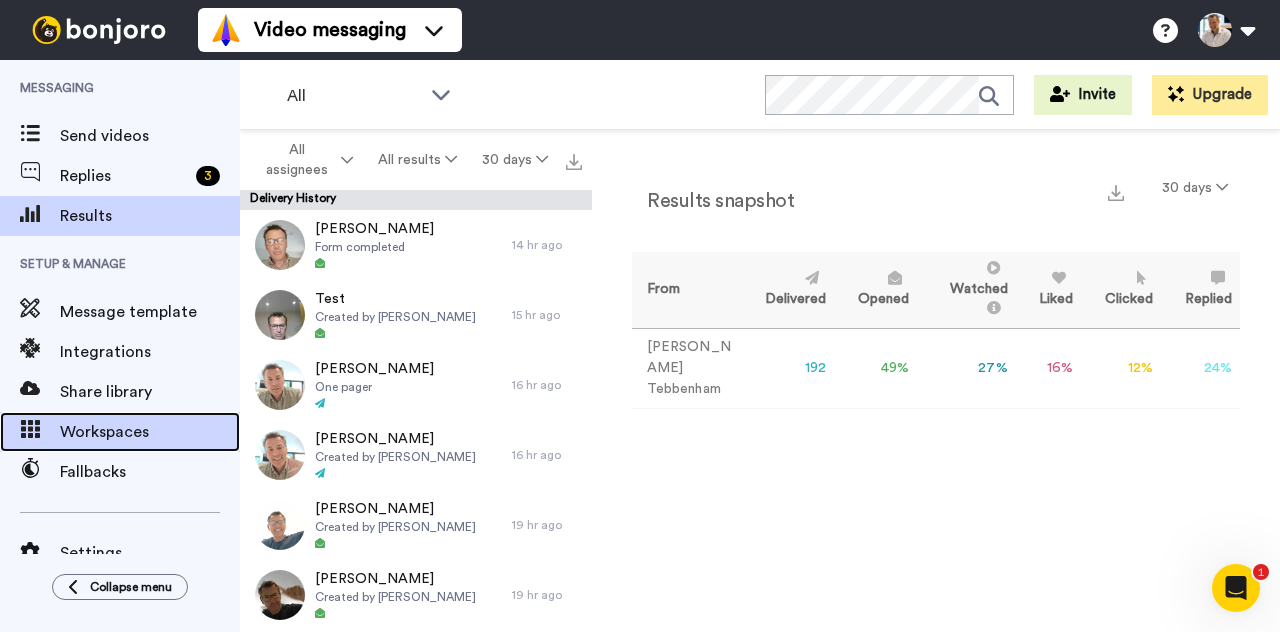 click on "Workspaces" at bounding box center (150, 432) 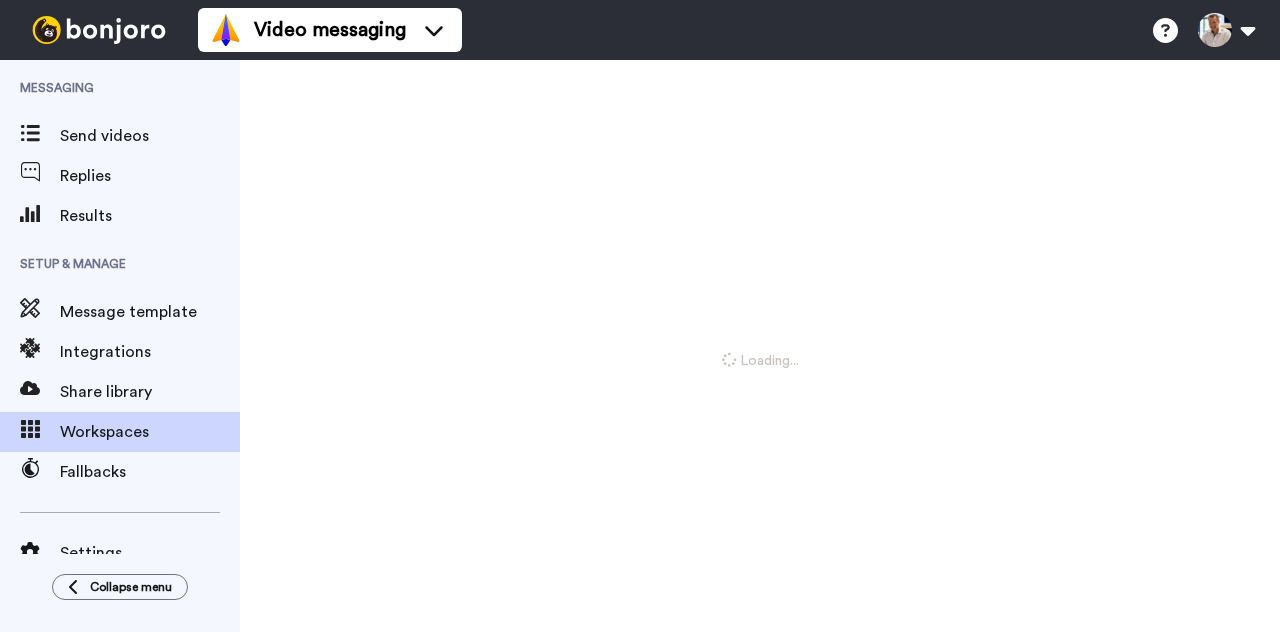 scroll, scrollTop: 0, scrollLeft: 0, axis: both 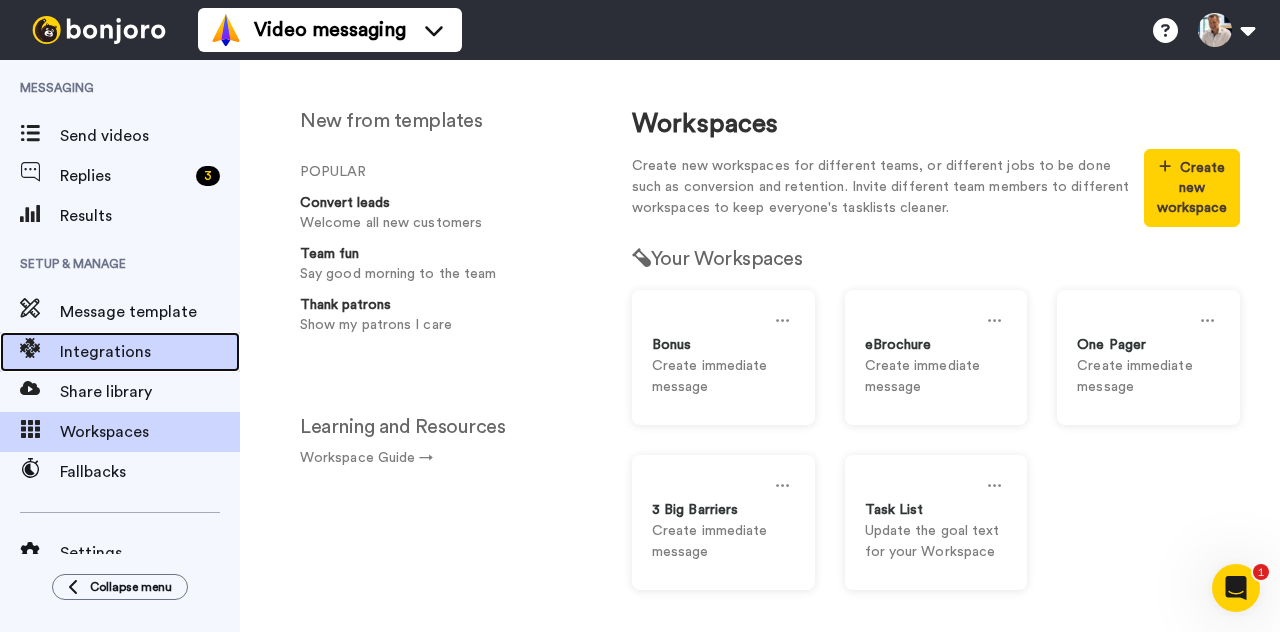 click on "Integrations" at bounding box center [150, 352] 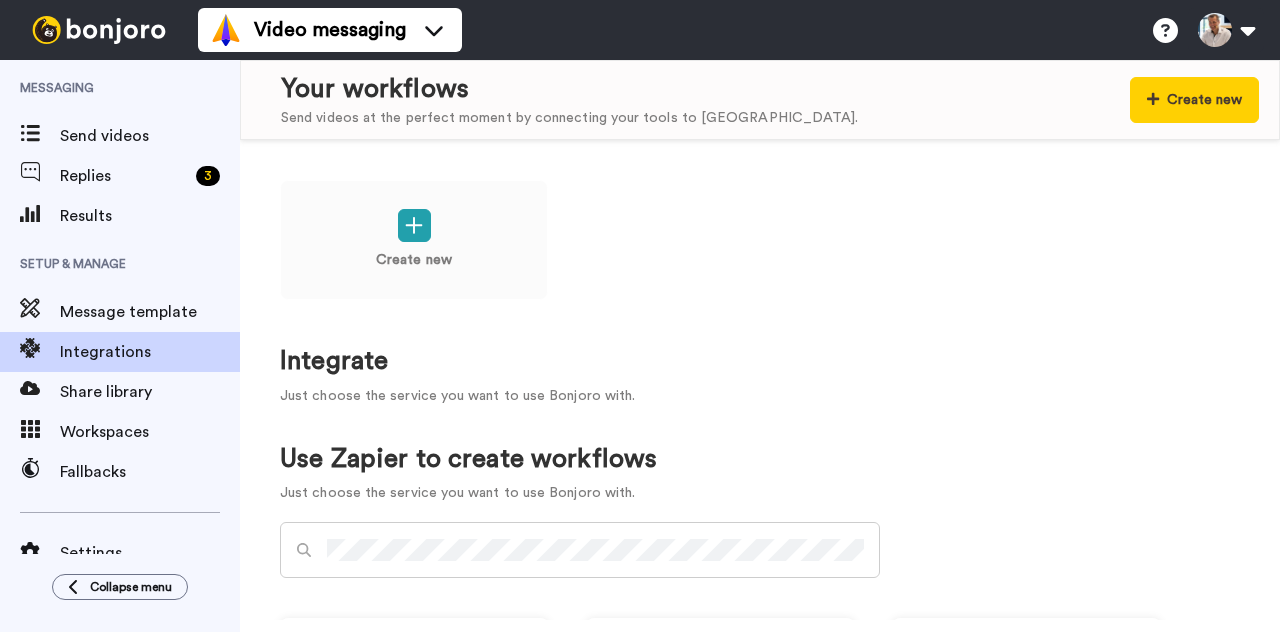 scroll, scrollTop: 0, scrollLeft: 0, axis: both 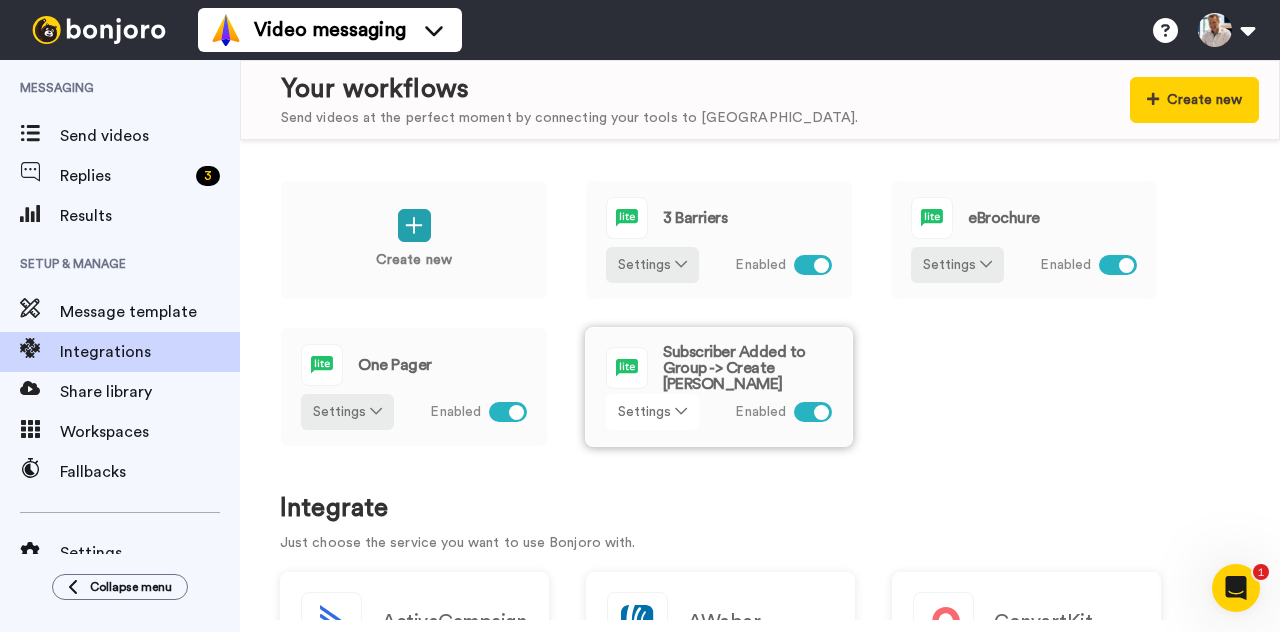 click on "Settings" at bounding box center [652, 412] 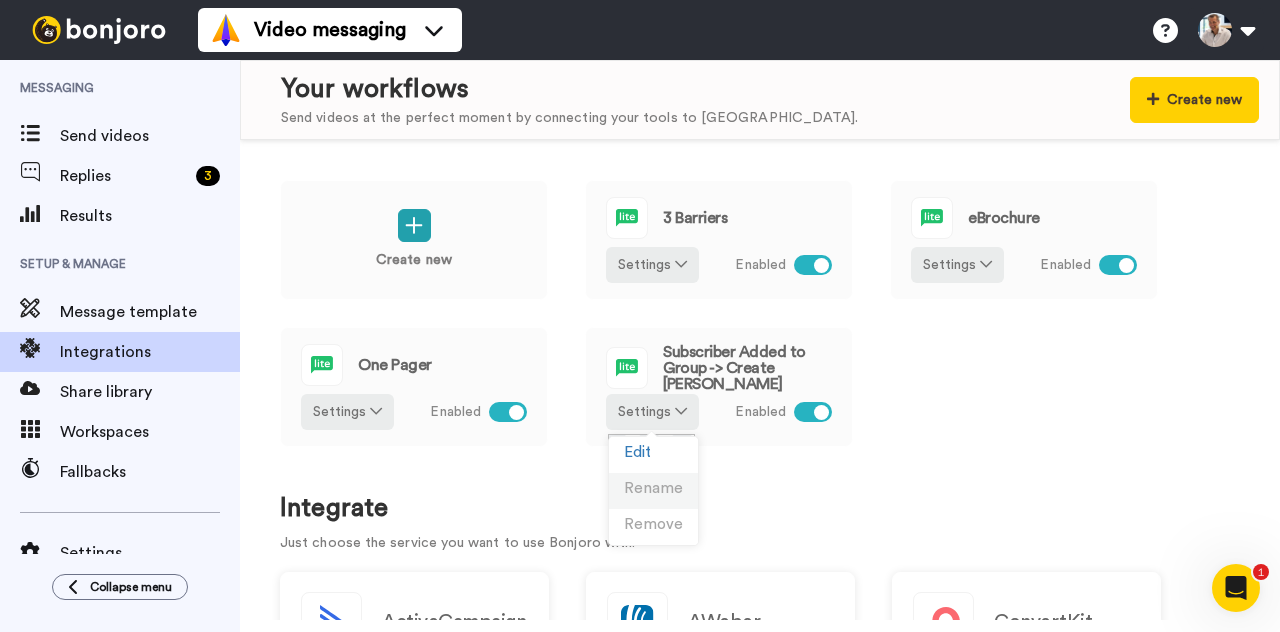 click on "Rename" at bounding box center [653, 488] 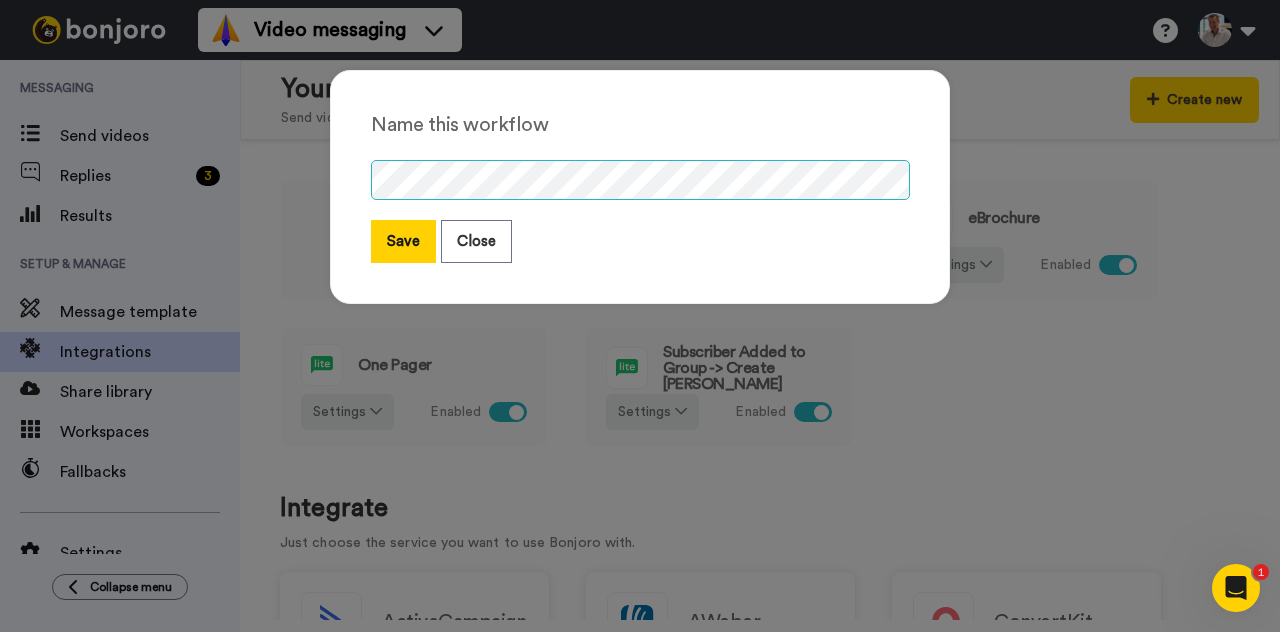 click on "Name this workflow Save Close" at bounding box center [640, 187] 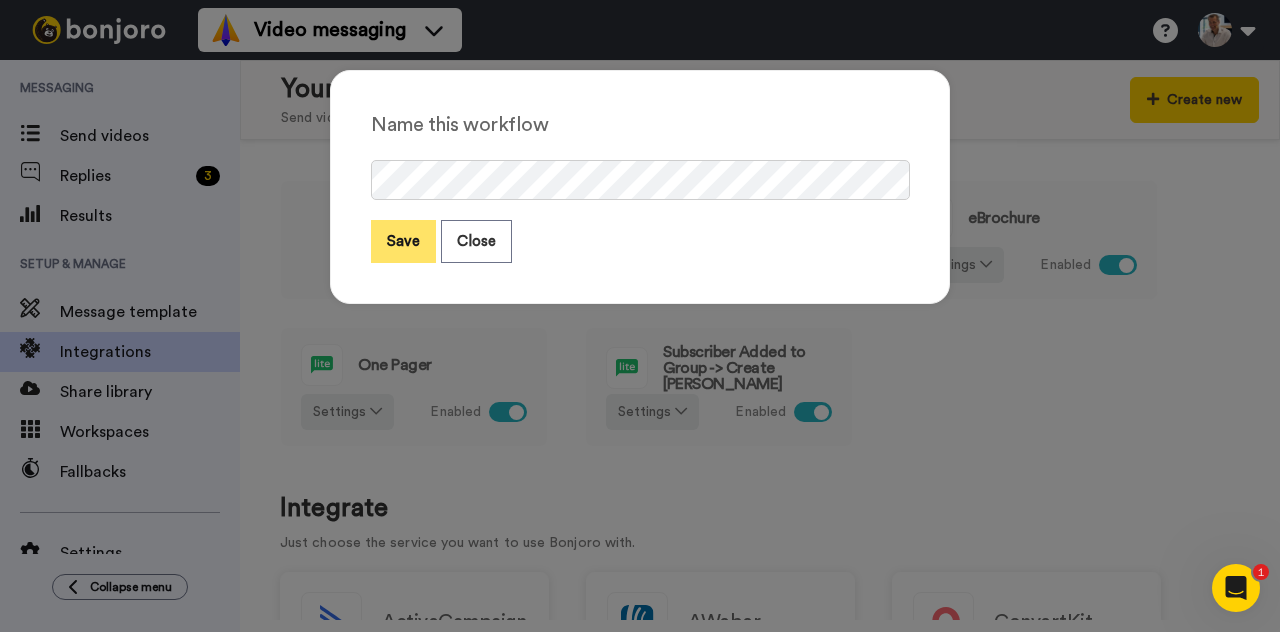 click on "Save" at bounding box center [403, 241] 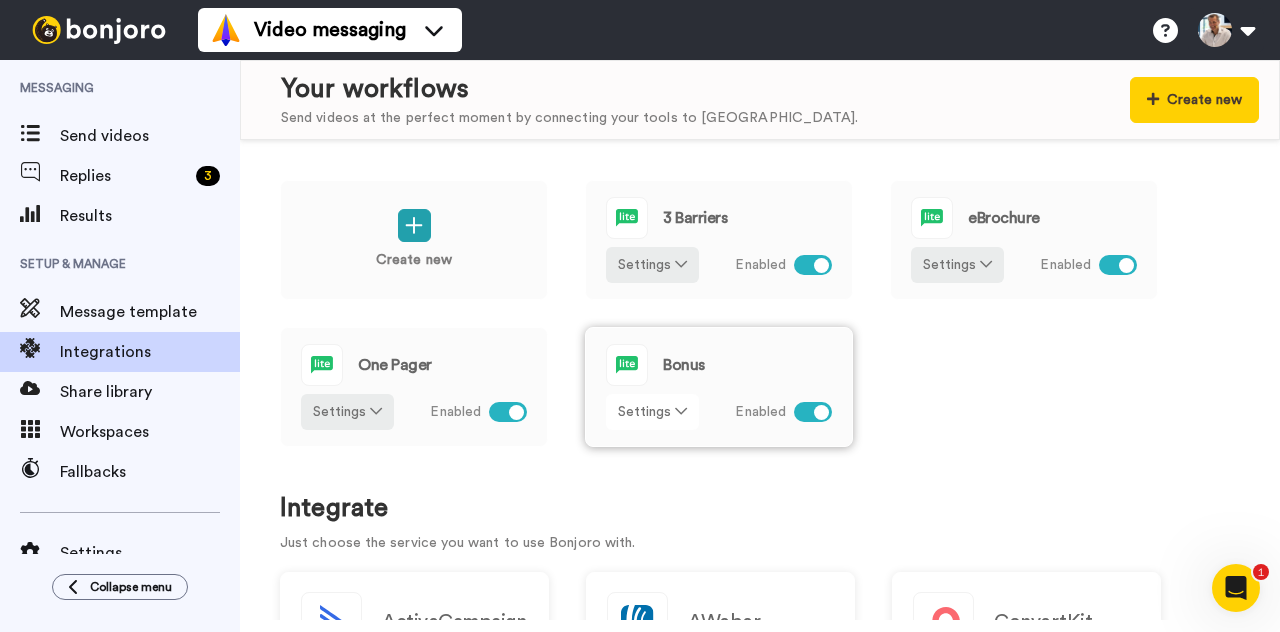 click at bounding box center [681, 411] 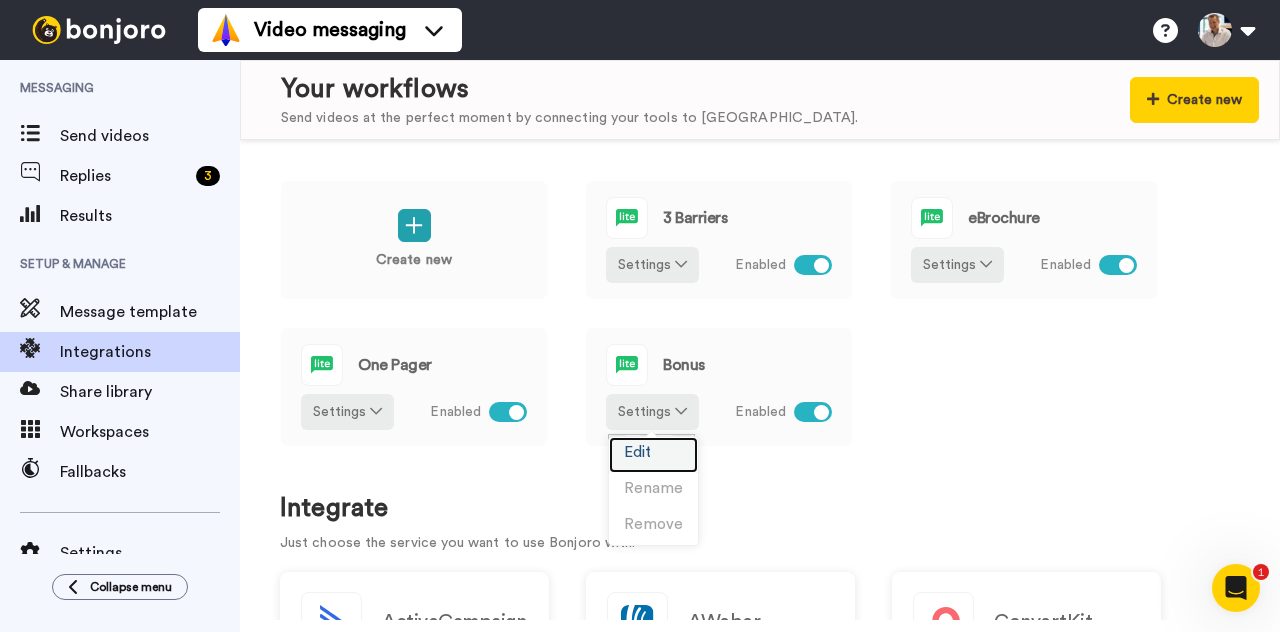 click on "Edit" at bounding box center (637, 452) 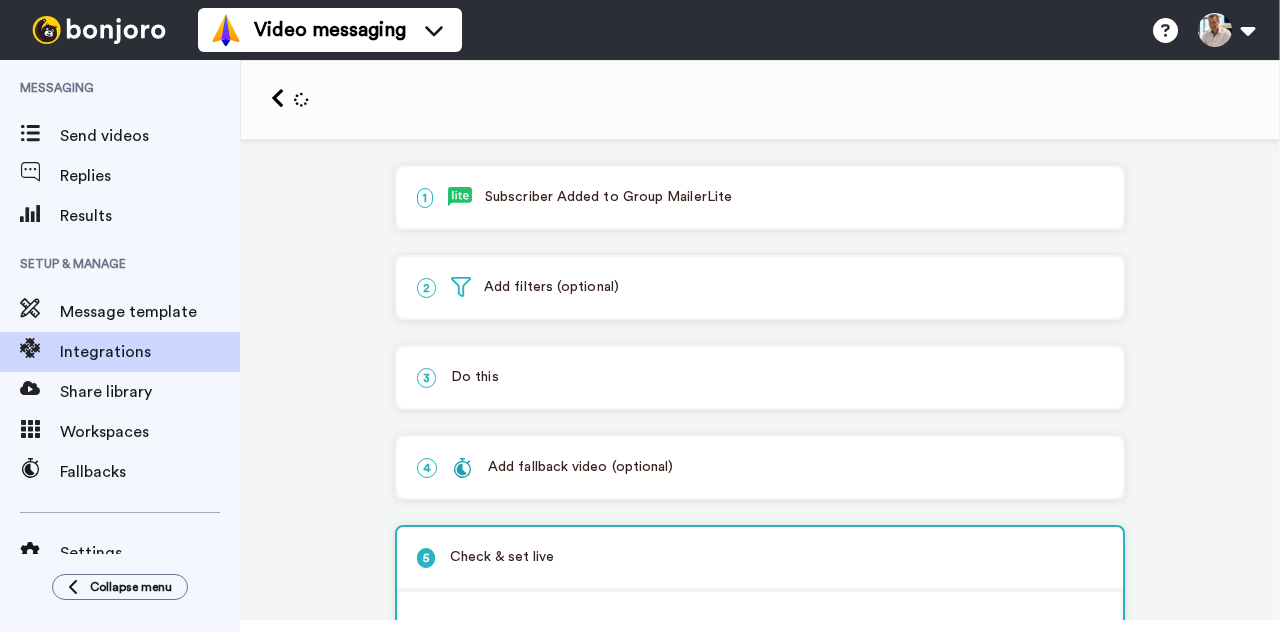 scroll, scrollTop: 0, scrollLeft: 0, axis: both 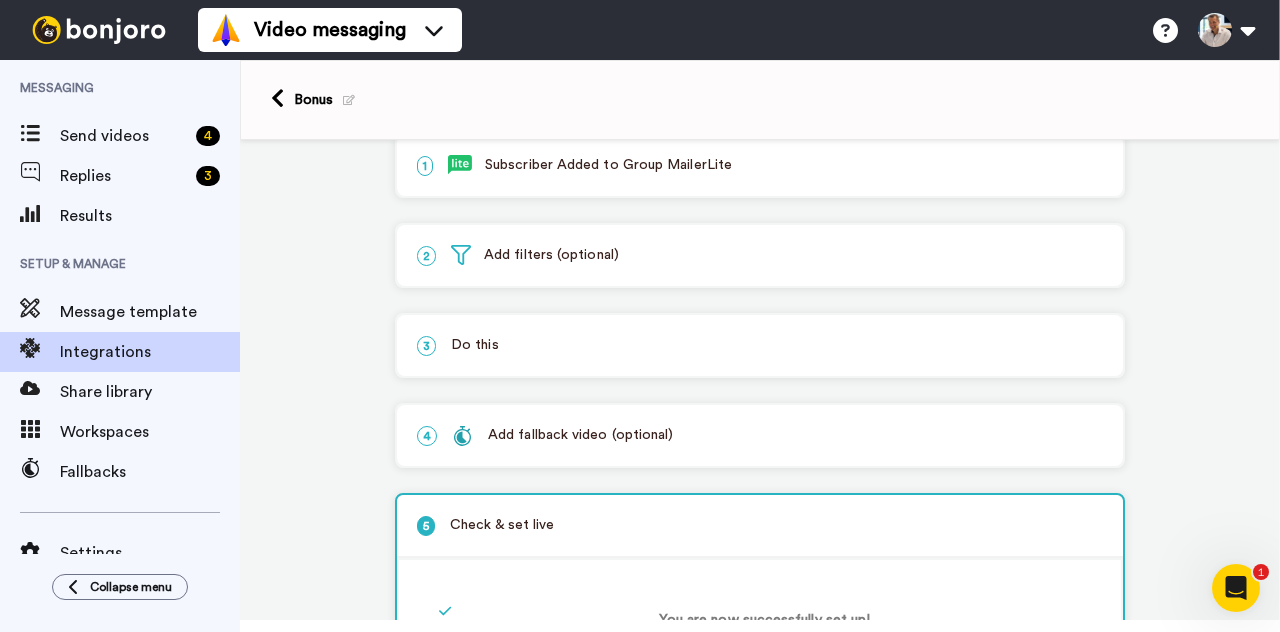 click on "1 Subscriber Added to Group   MailerLite" at bounding box center (760, 165) 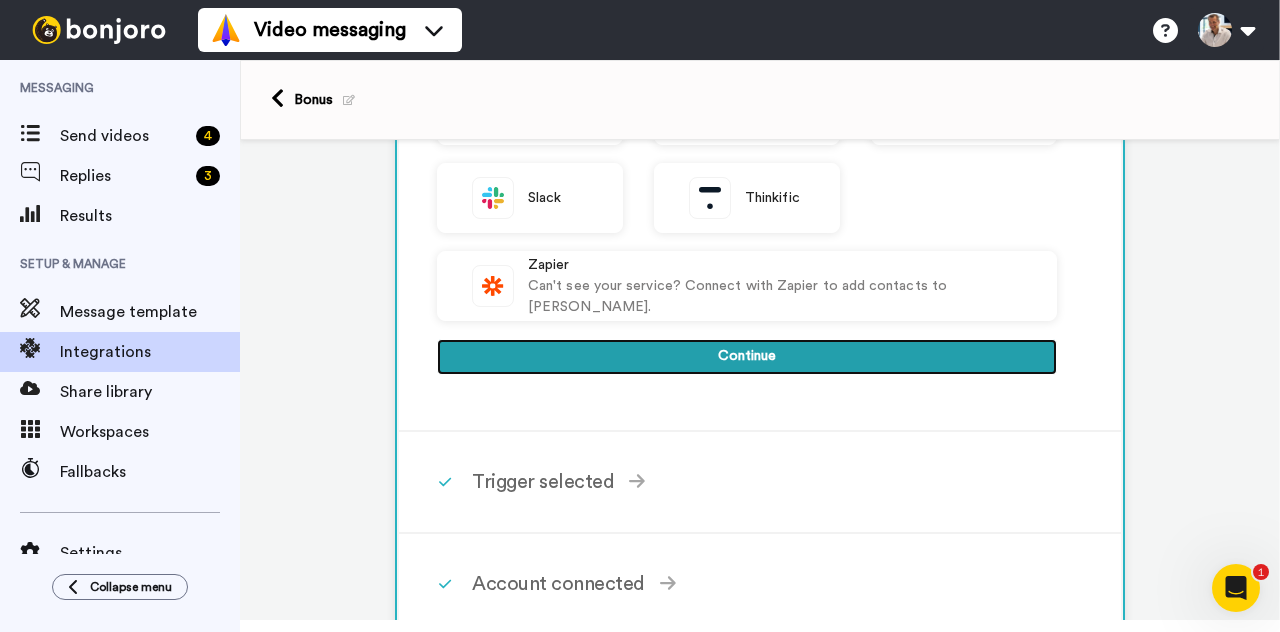 click on "Continue" at bounding box center (747, 357) 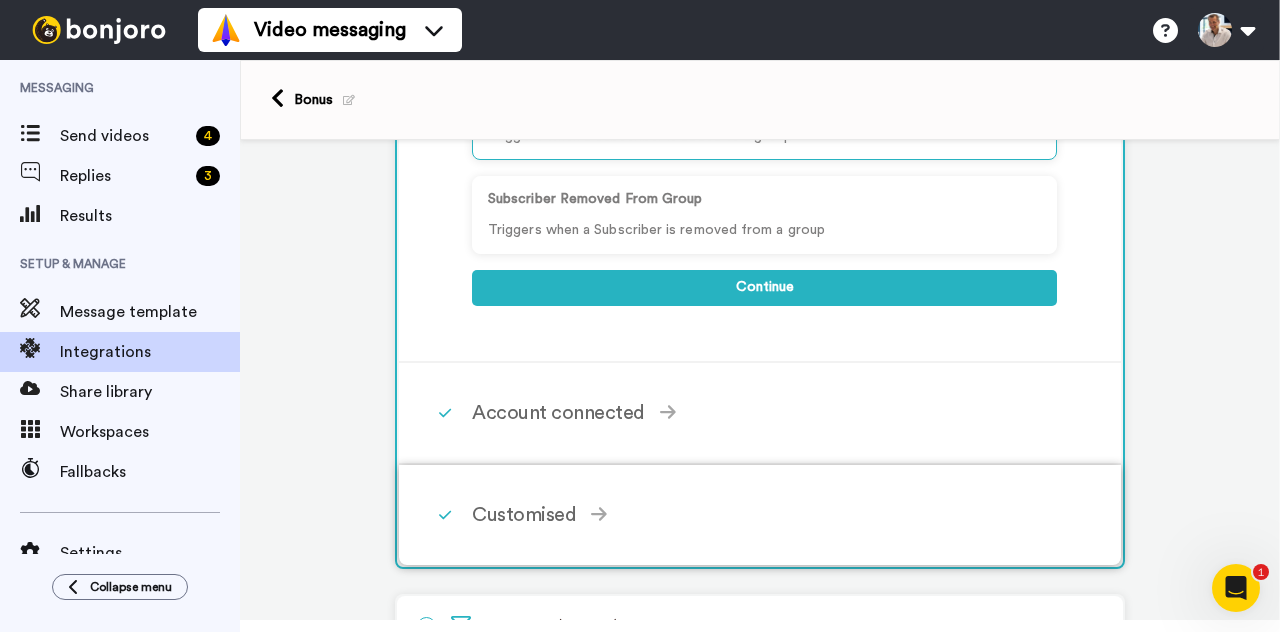 scroll, scrollTop: 426, scrollLeft: 0, axis: vertical 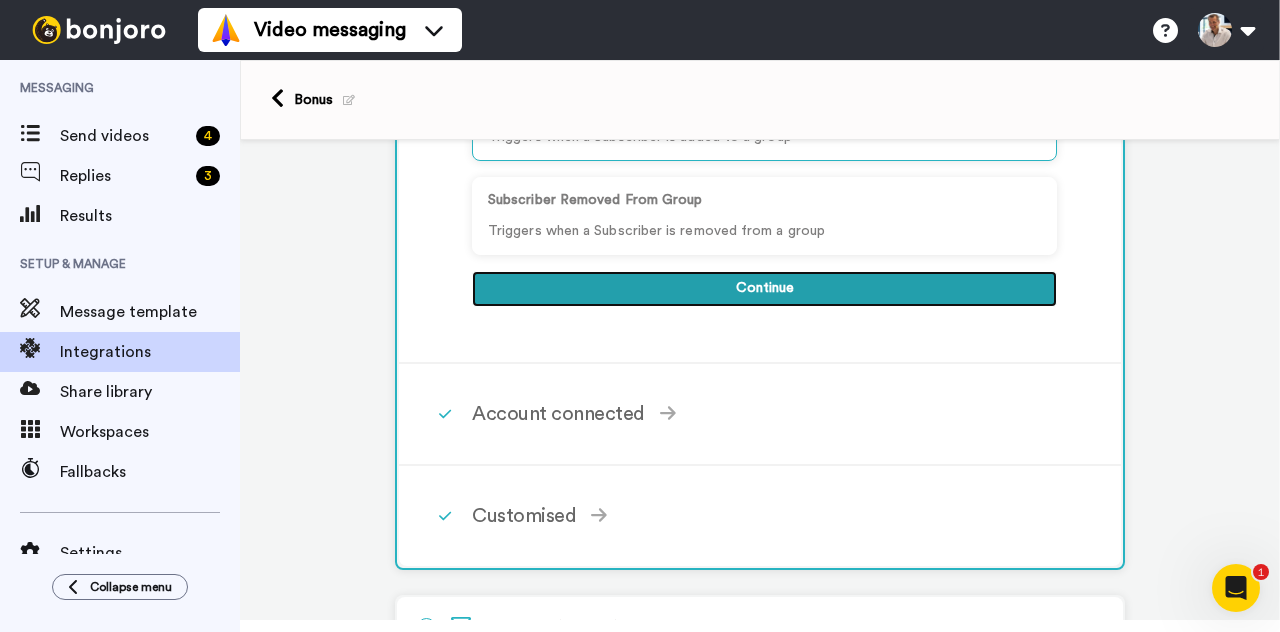 click on "Continue" at bounding box center (764, 289) 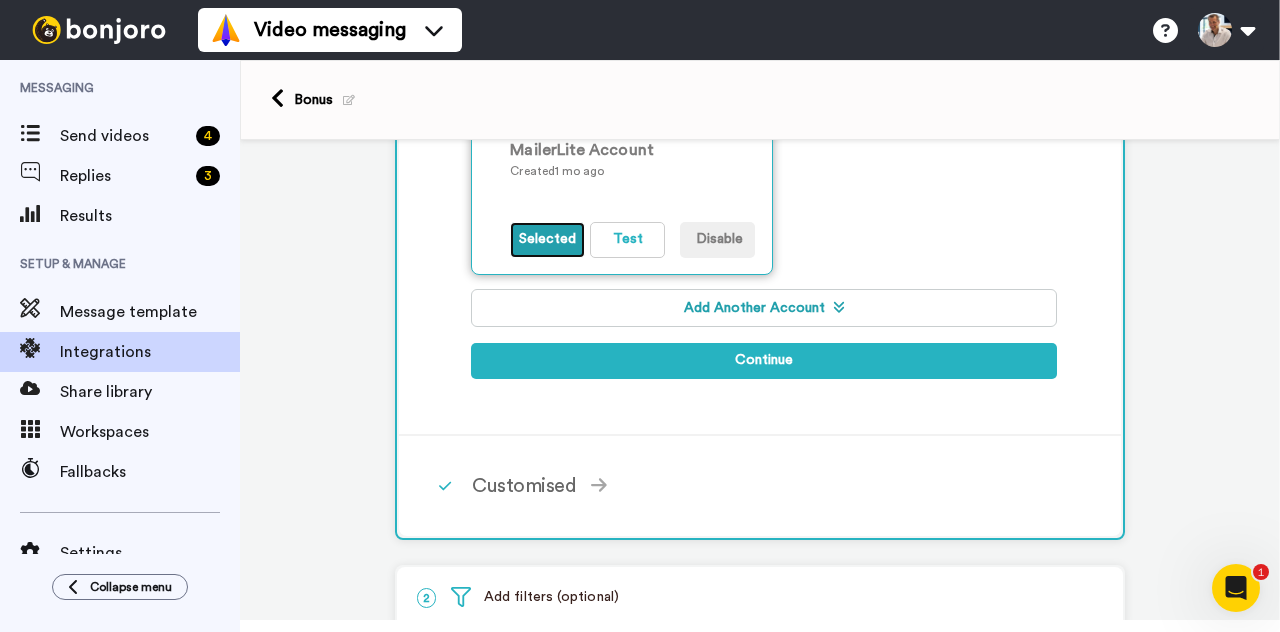 click on "Selected" at bounding box center [547, 240] 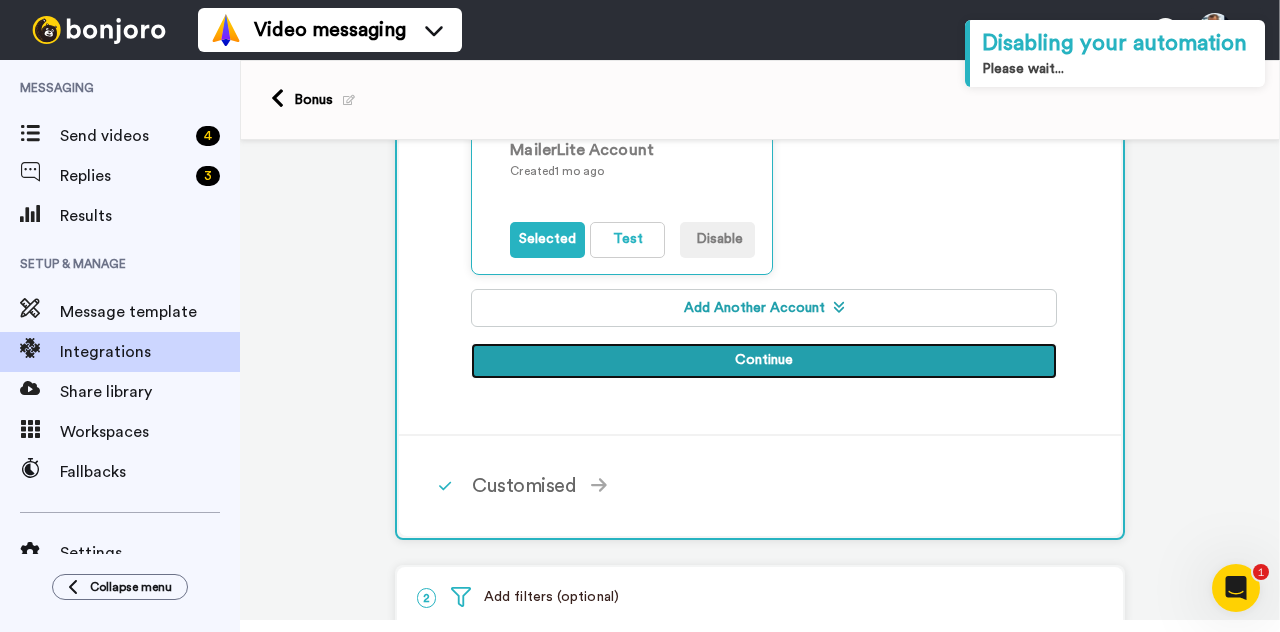 click on "Continue" at bounding box center (764, 361) 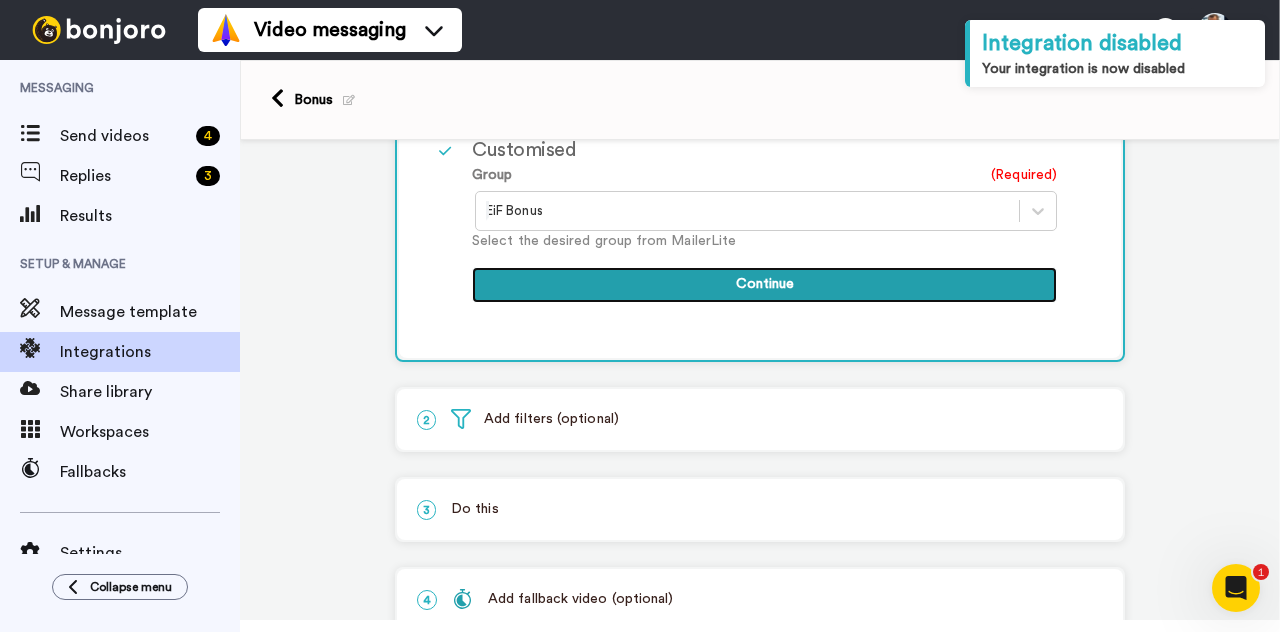 click on "Continue" at bounding box center [764, 285] 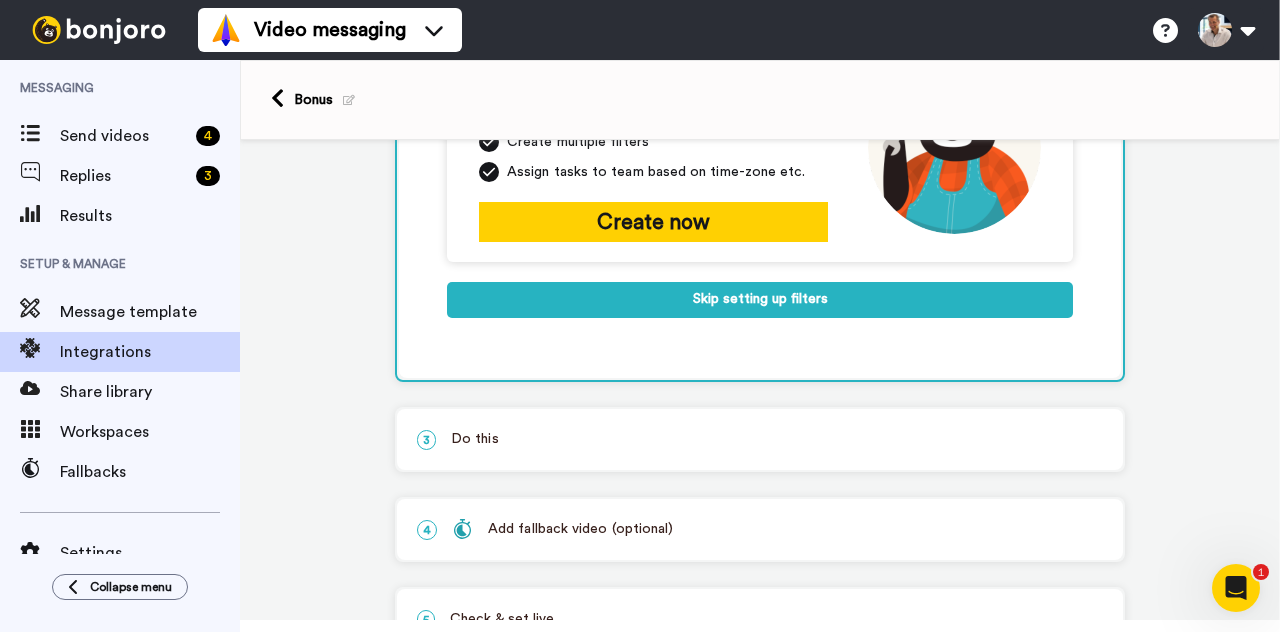 scroll, scrollTop: 500, scrollLeft: 0, axis: vertical 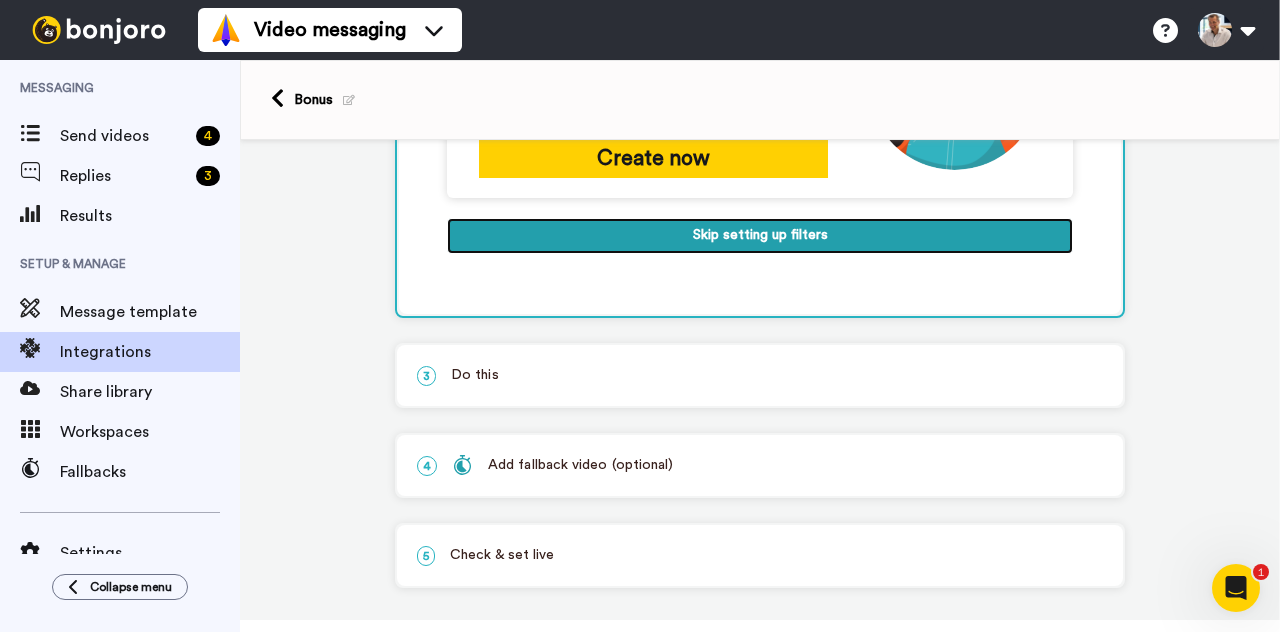 click on "Skip setting up filters" at bounding box center [760, 236] 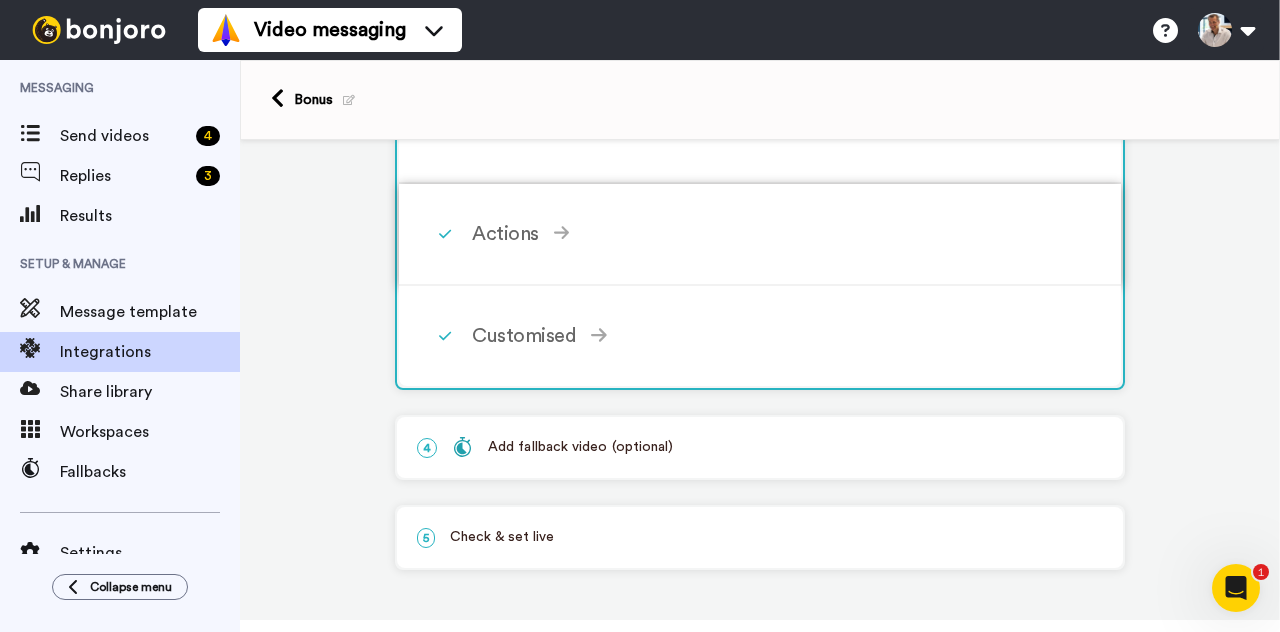 scroll, scrollTop: 492, scrollLeft: 0, axis: vertical 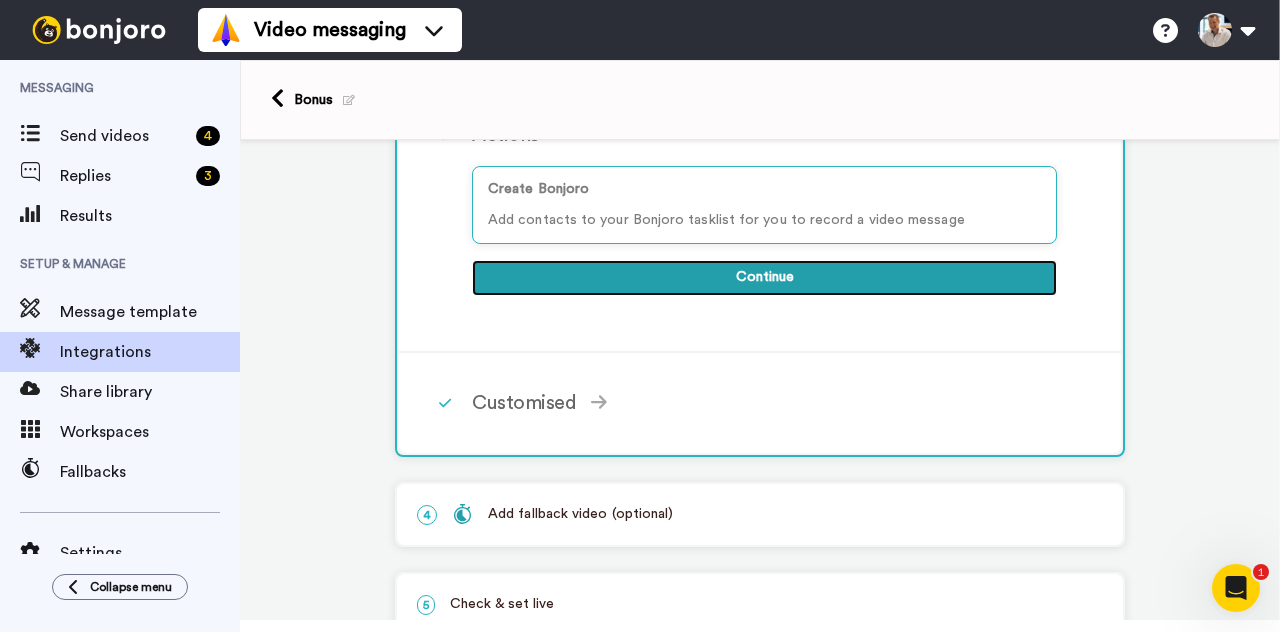 click on "Continue" at bounding box center (764, 278) 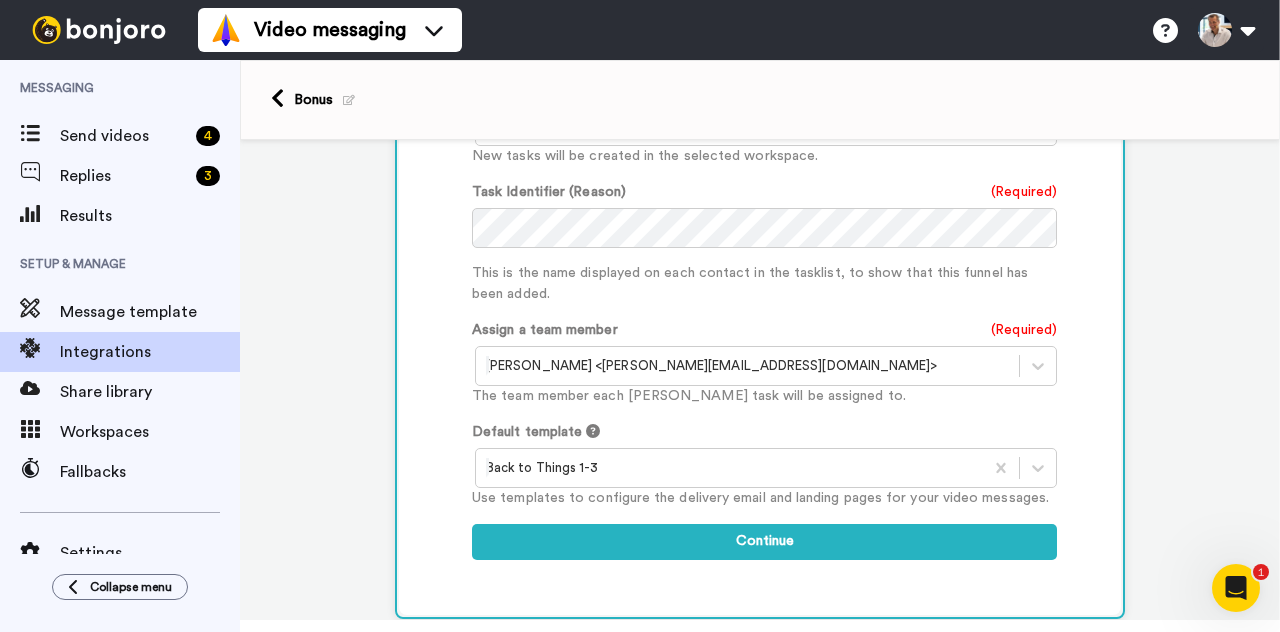 scroll, scrollTop: 994, scrollLeft: 0, axis: vertical 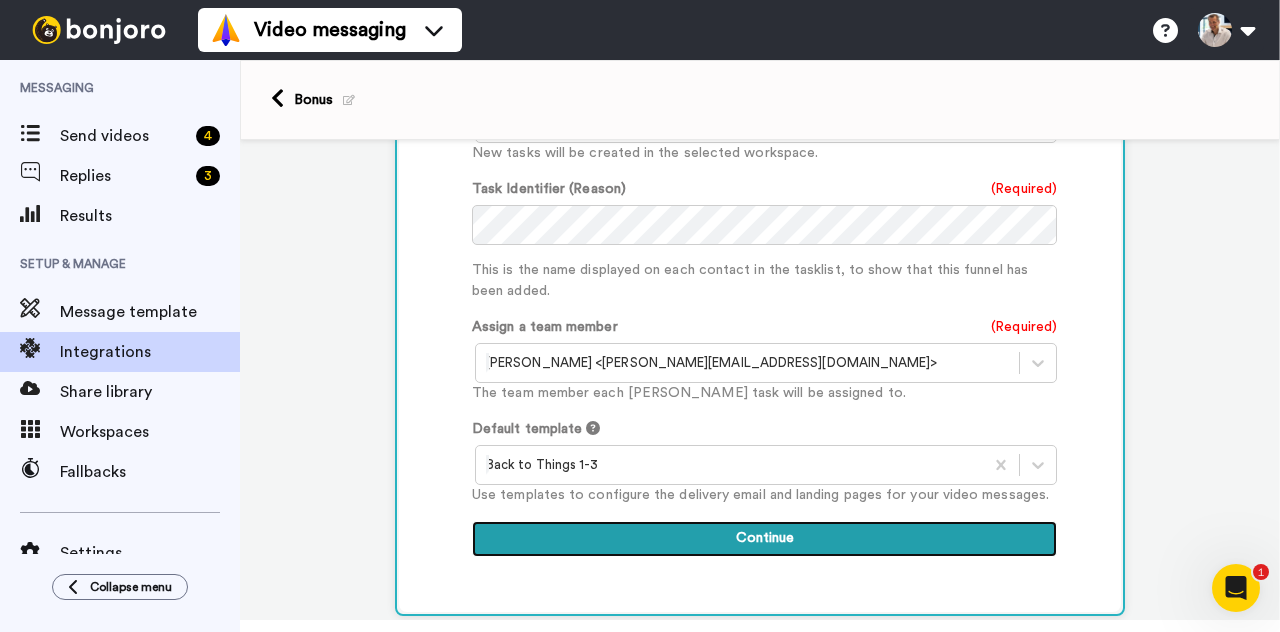 click on "Continue" at bounding box center [764, 539] 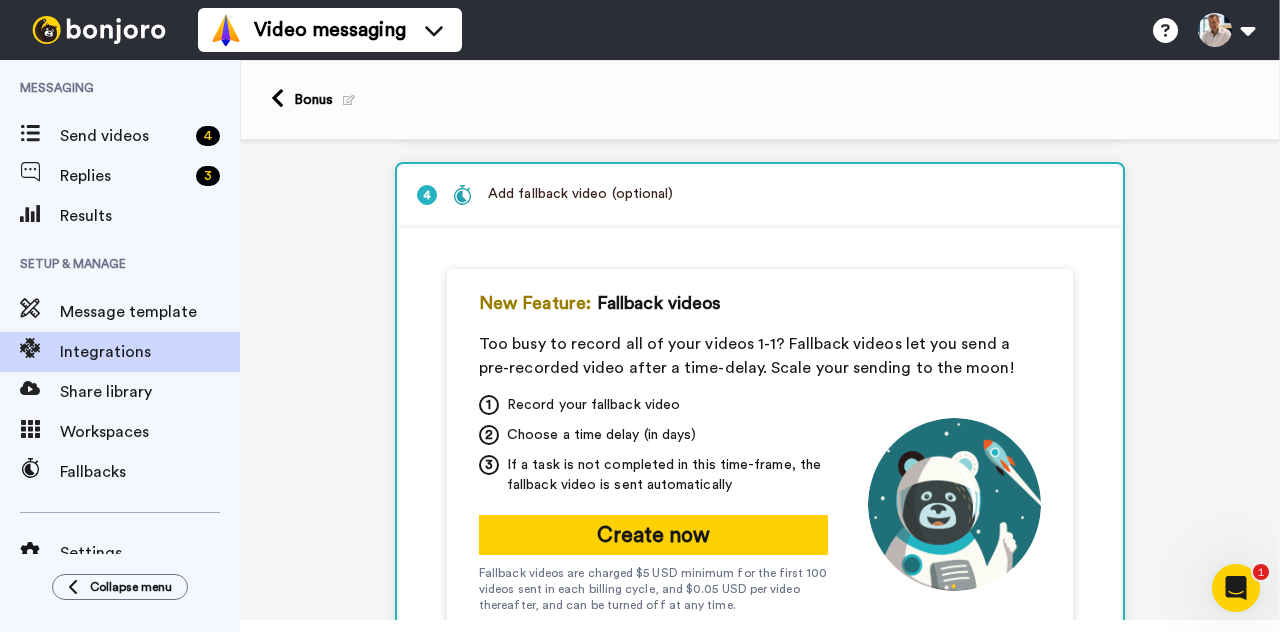 scroll, scrollTop: 546, scrollLeft: 0, axis: vertical 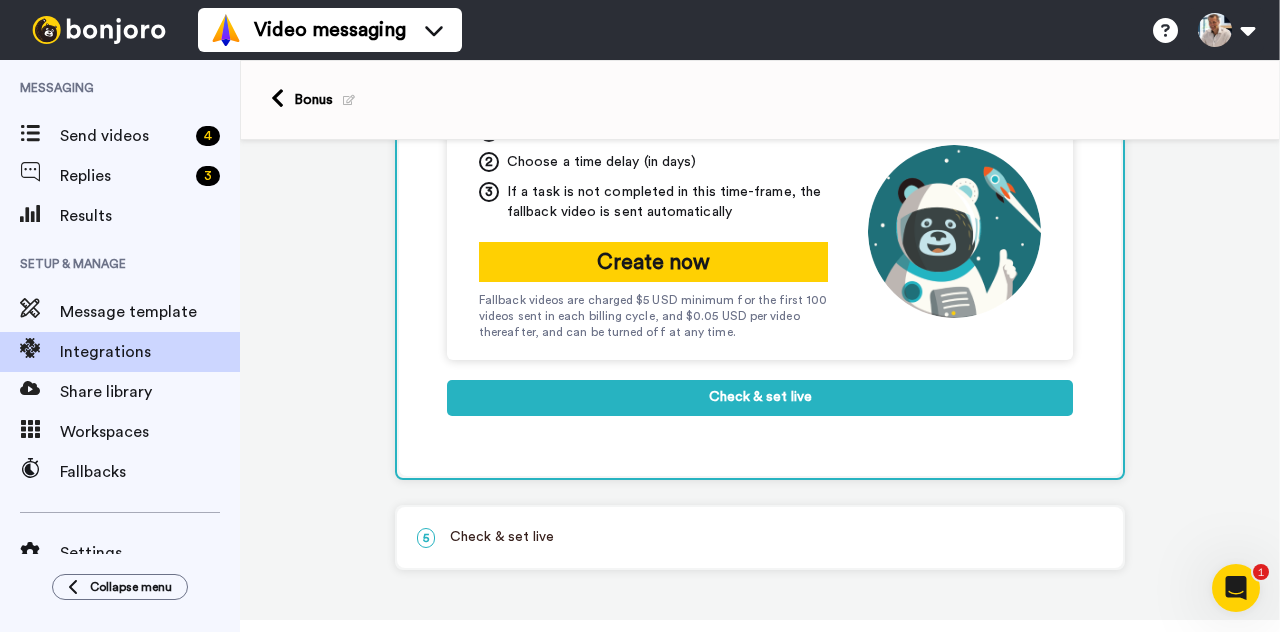 click on "5 Check & set live" at bounding box center (760, 537) 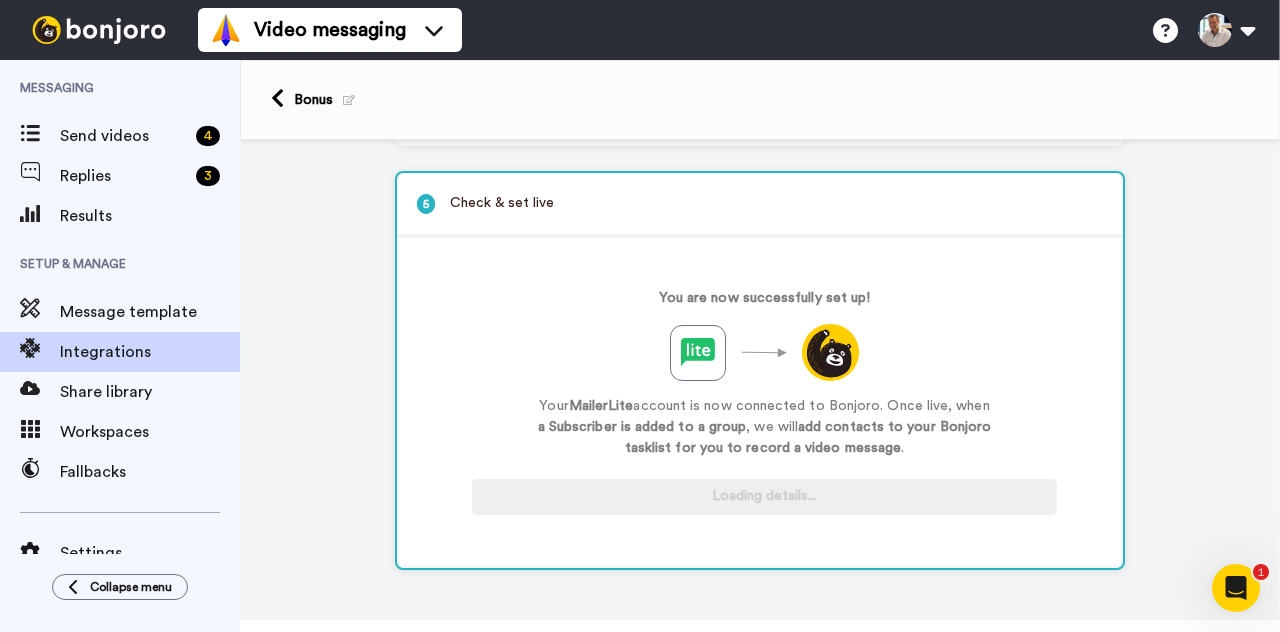scroll, scrollTop: 356, scrollLeft: 0, axis: vertical 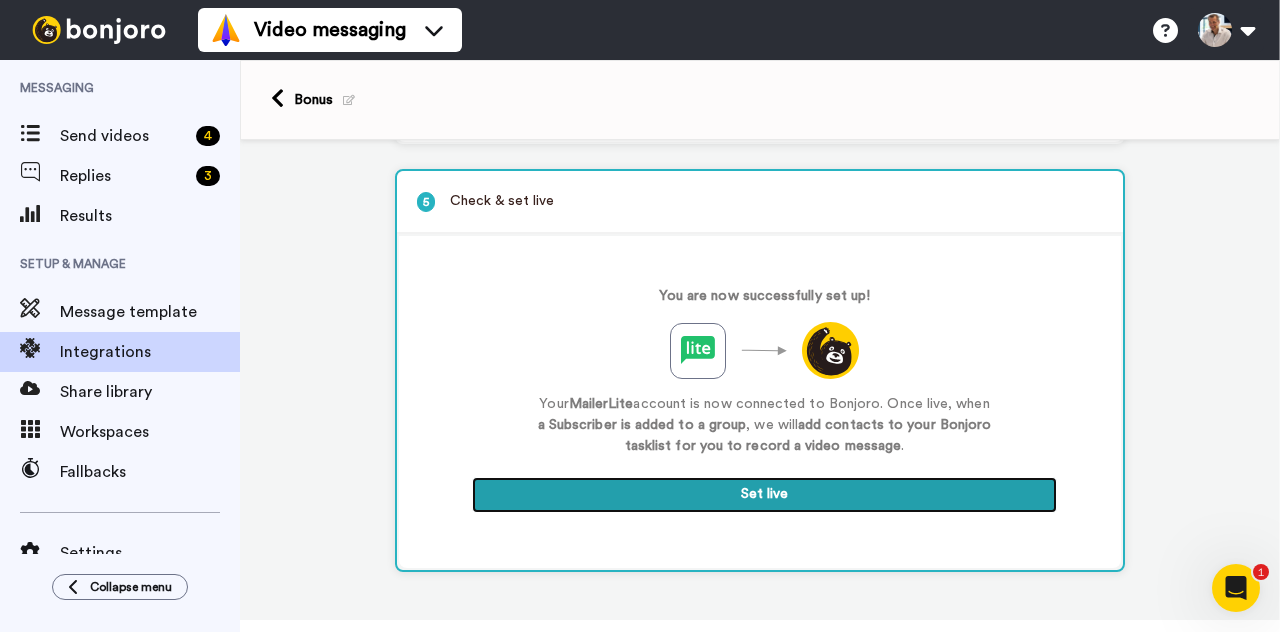 click on "Set live" at bounding box center [764, 495] 